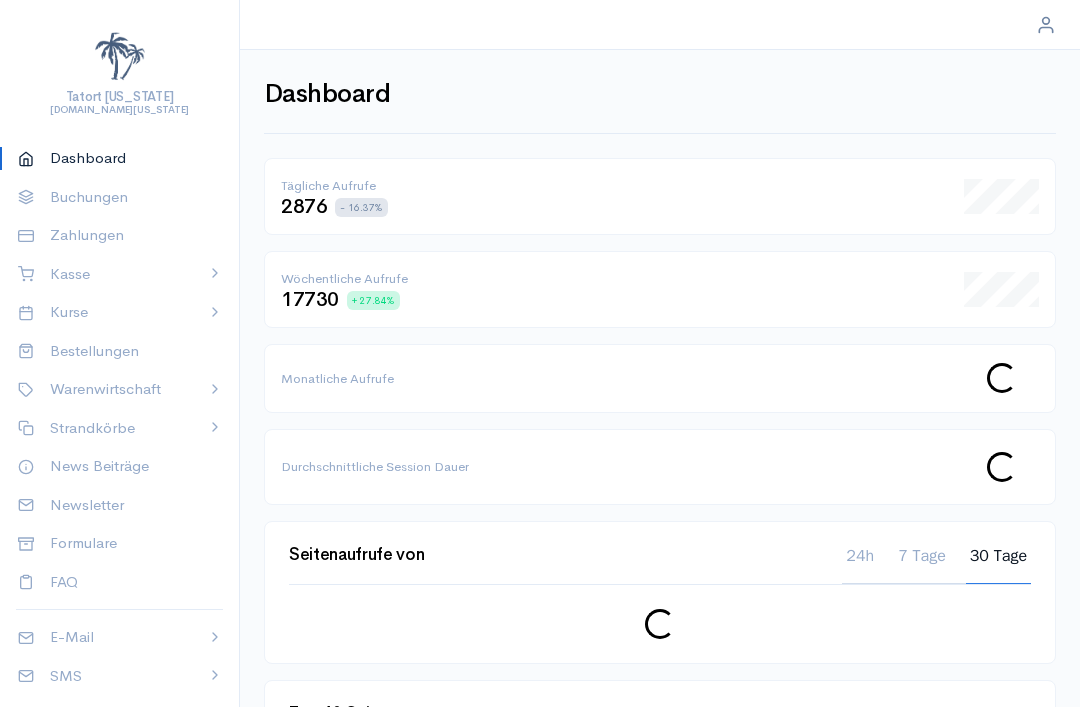 scroll, scrollTop: 0, scrollLeft: 0, axis: both 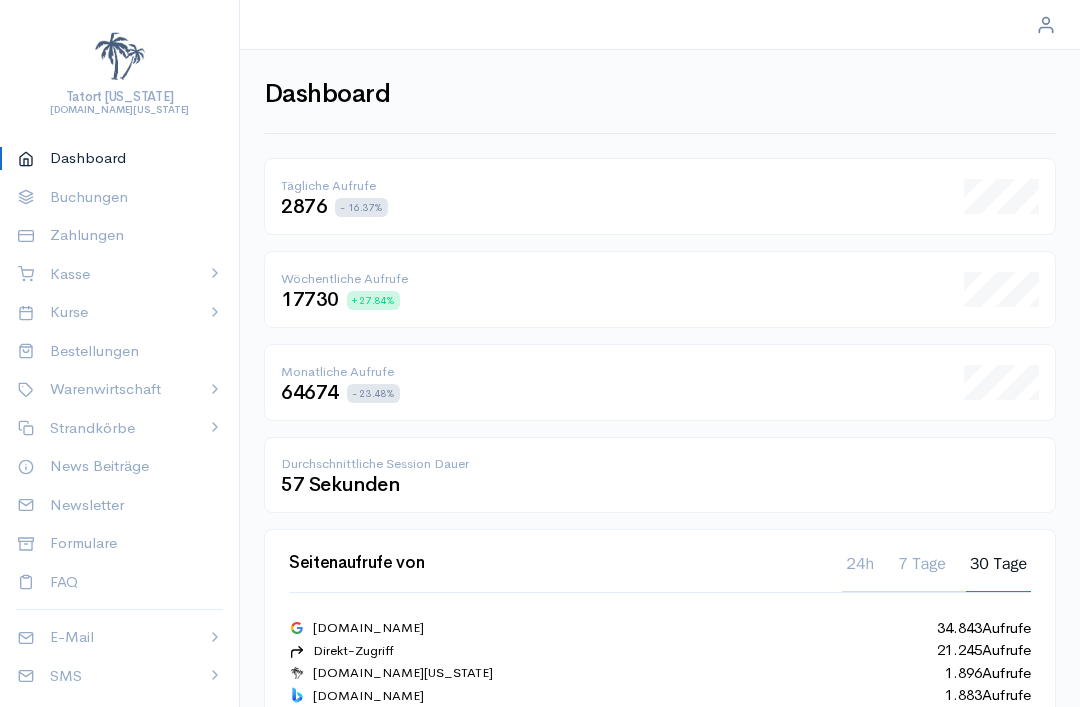 click on "Kurse" at bounding box center [120, 312] 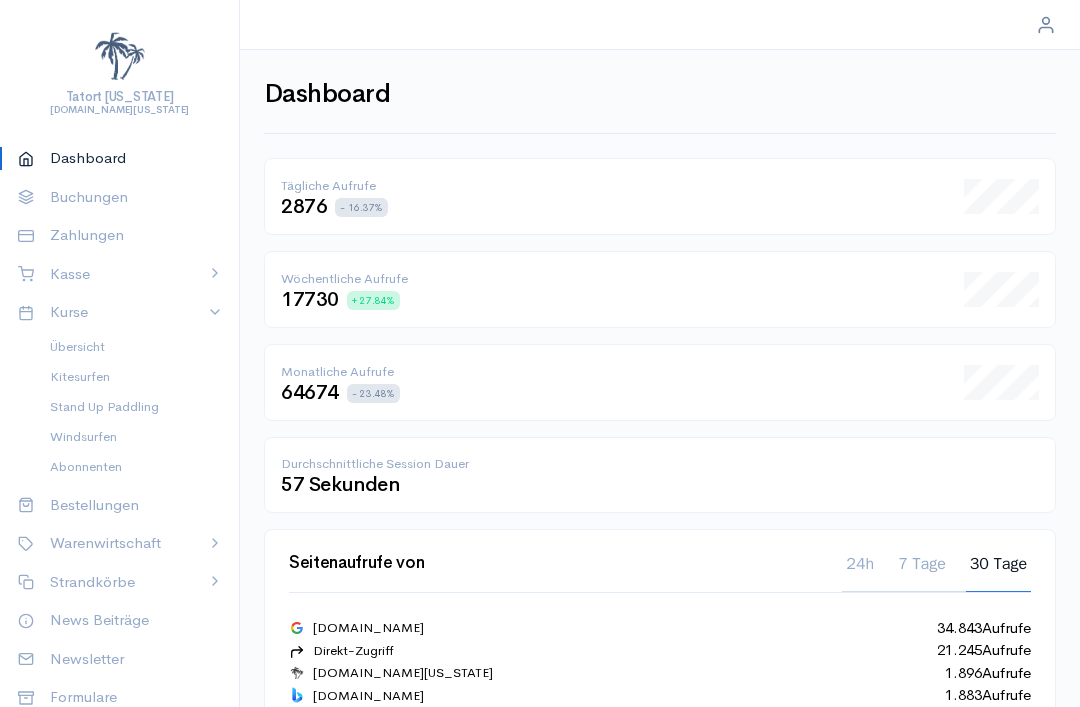click on "Windsurfen" at bounding box center [128, 437] 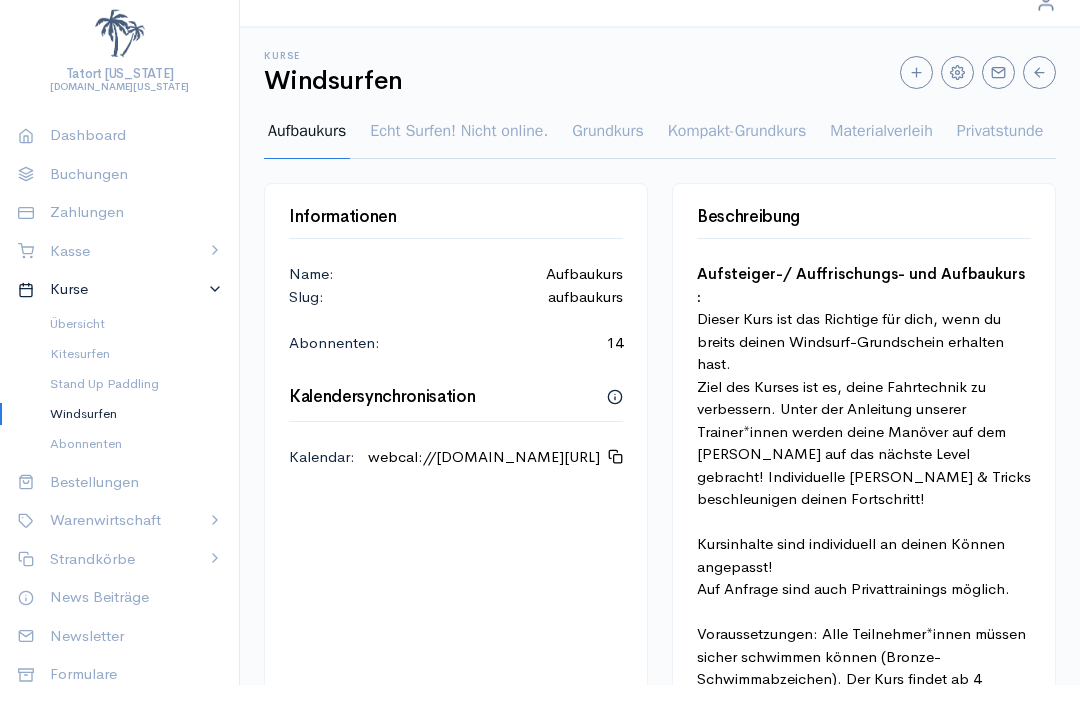 scroll, scrollTop: 24, scrollLeft: 0, axis: vertical 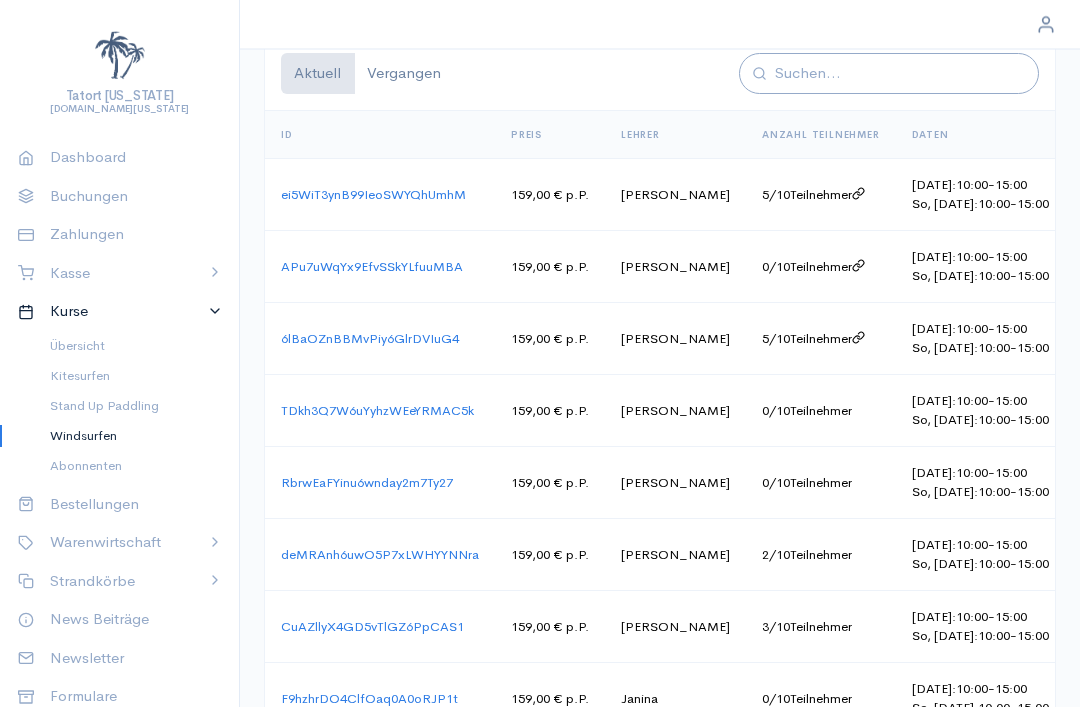 click on "Vergangen" at bounding box center [404, 74] 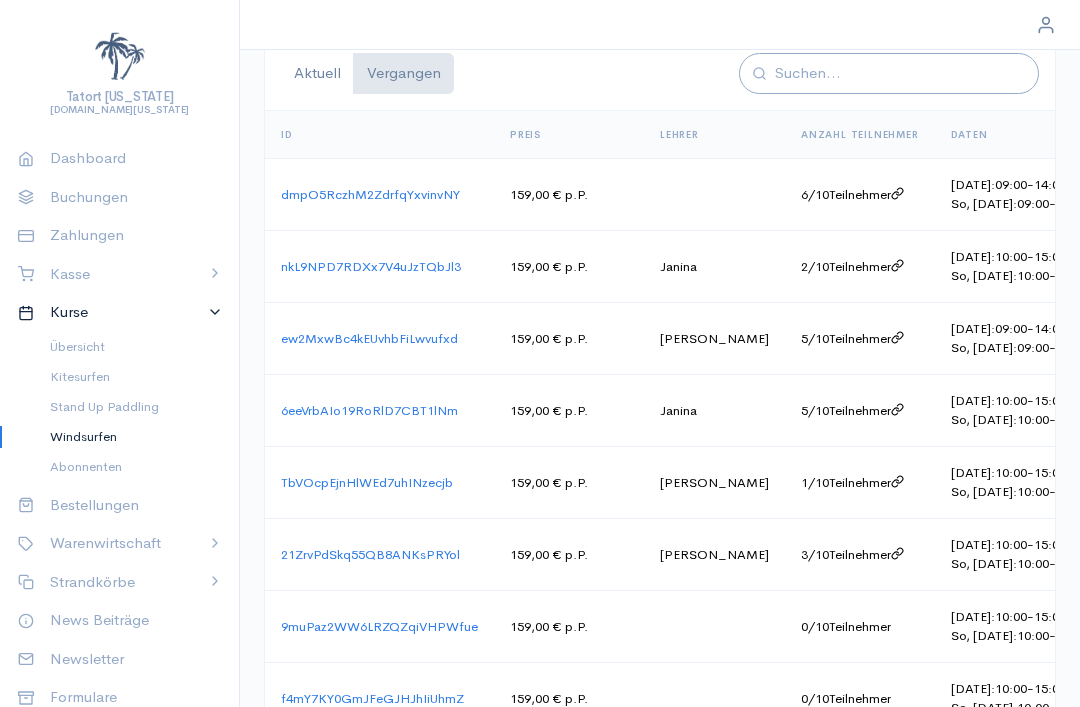 click on "dmpO5RczhM2ZdrfqYxvinvNY" at bounding box center [370, 194] 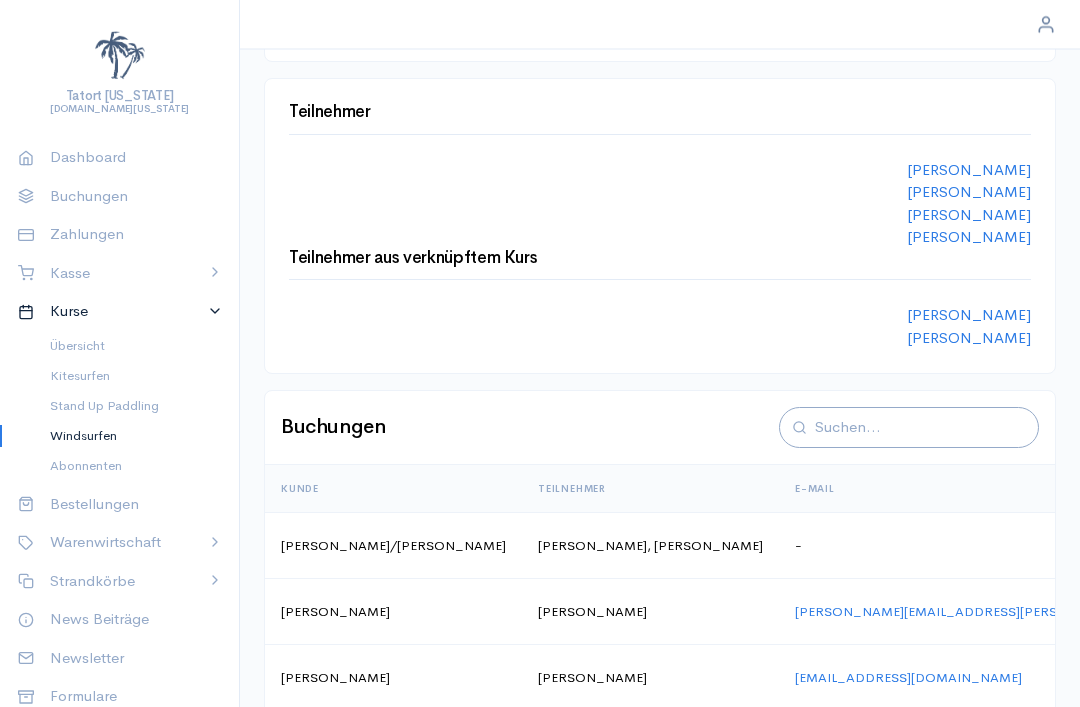 scroll, scrollTop: 472, scrollLeft: 0, axis: vertical 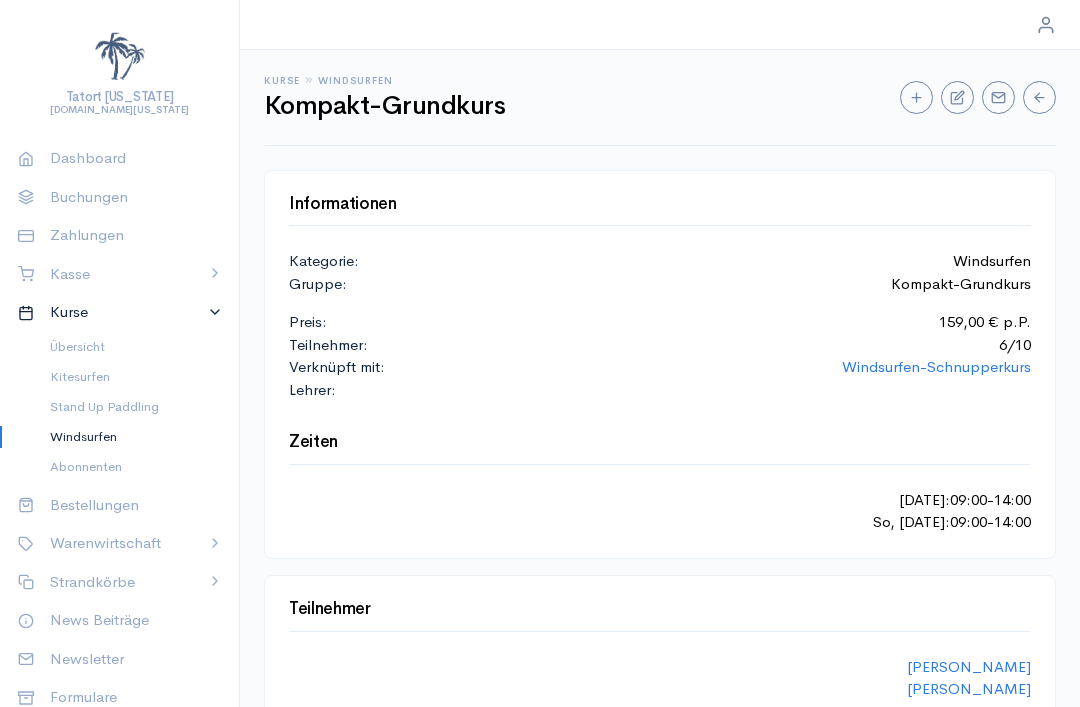 click on "Stand Up Paddling" at bounding box center (128, 407) 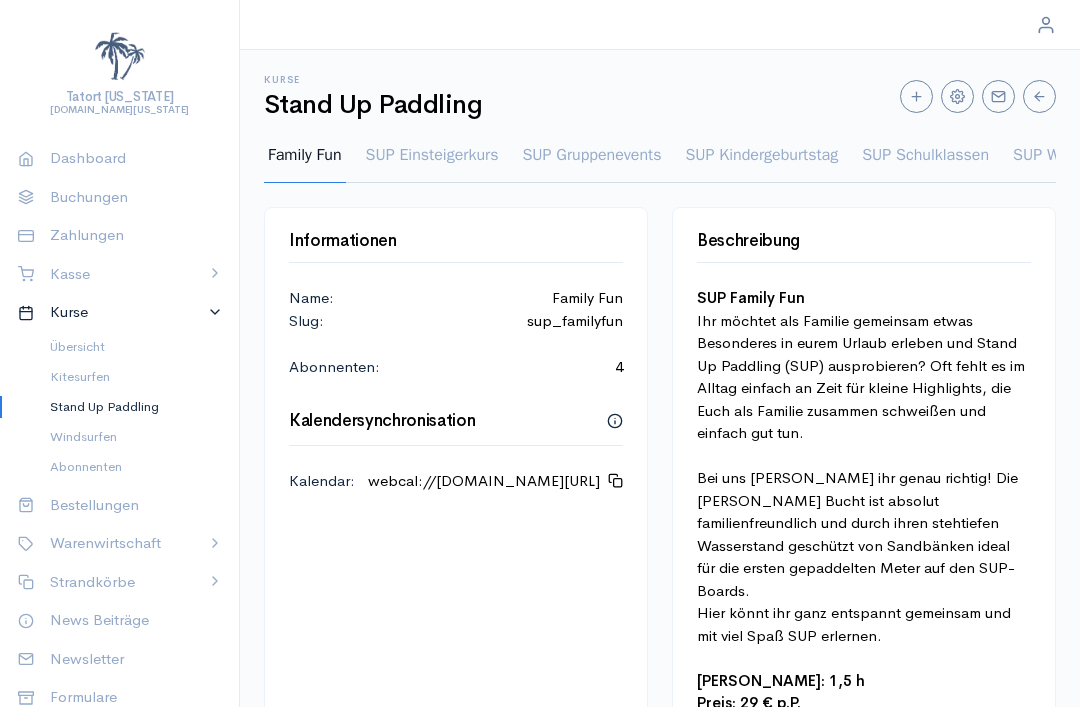 scroll, scrollTop: 0, scrollLeft: -1, axis: horizontal 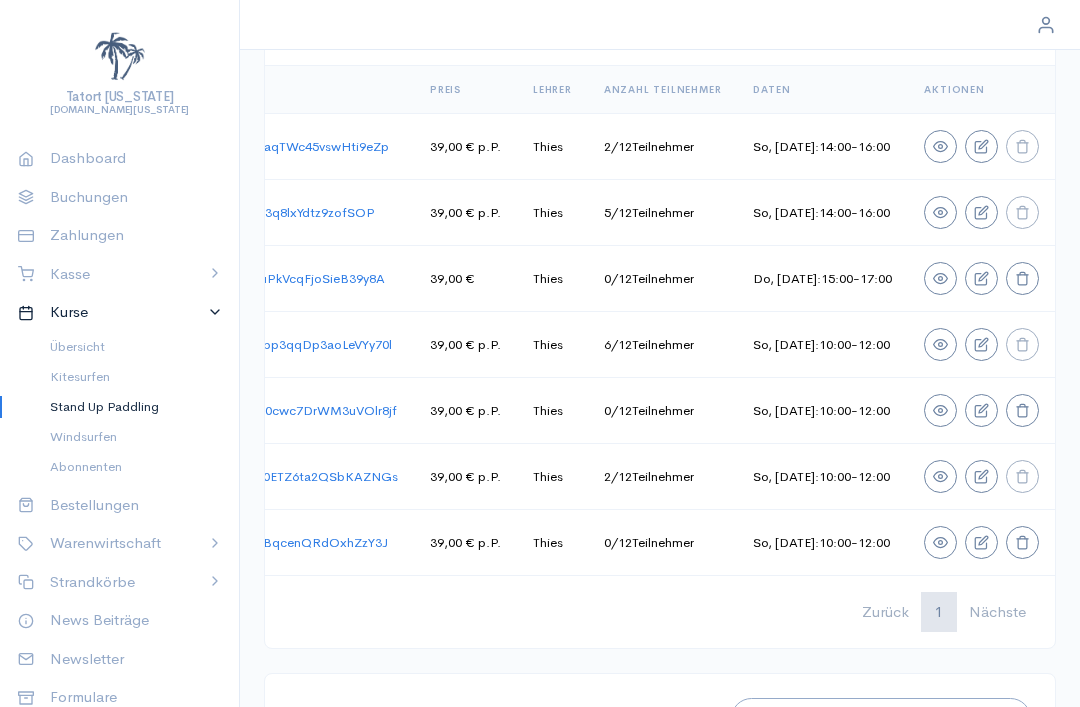 click on "0  /  12  Teilnehmer" at bounding box center (663, 278) 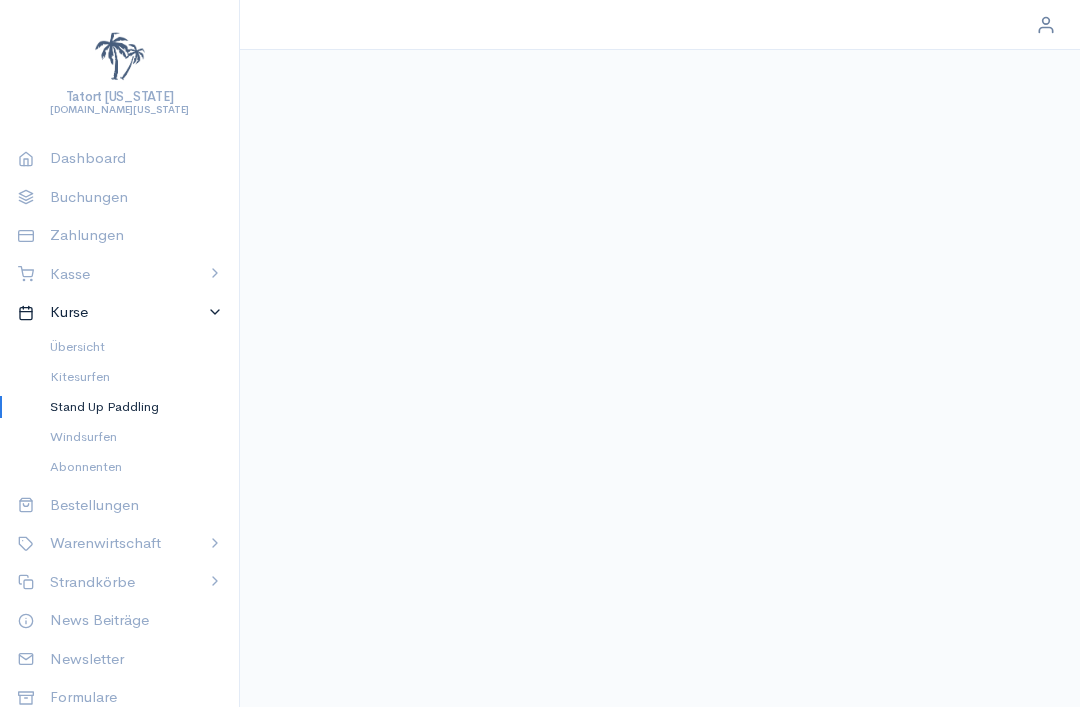 scroll, scrollTop: 0, scrollLeft: 0, axis: both 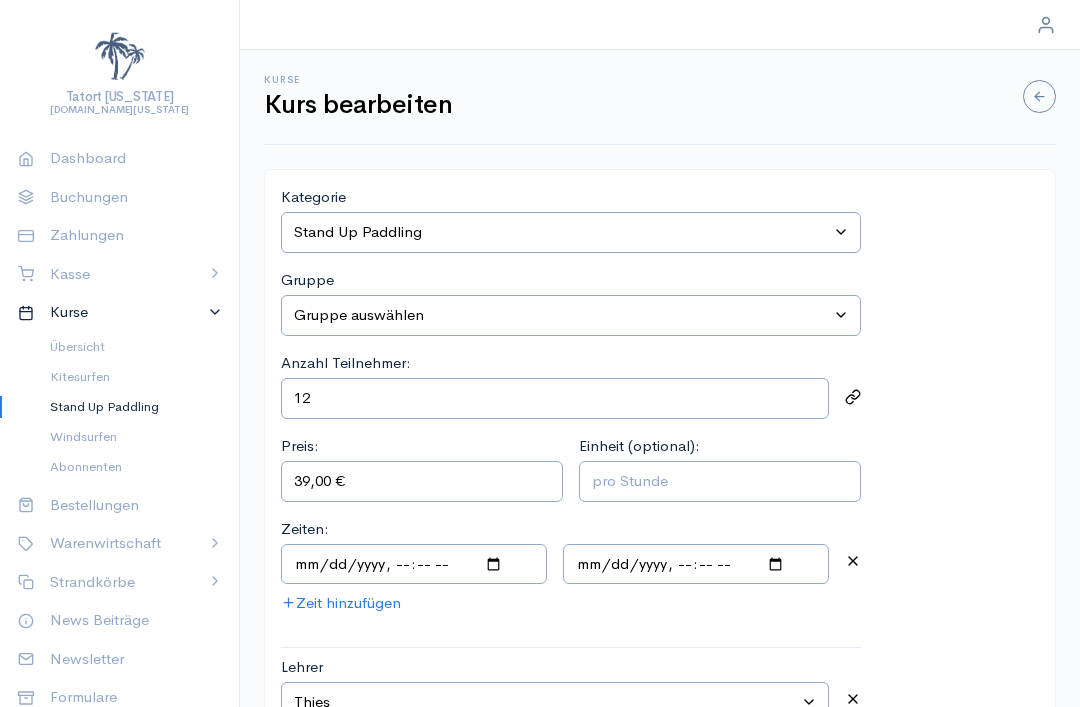 select on "0" 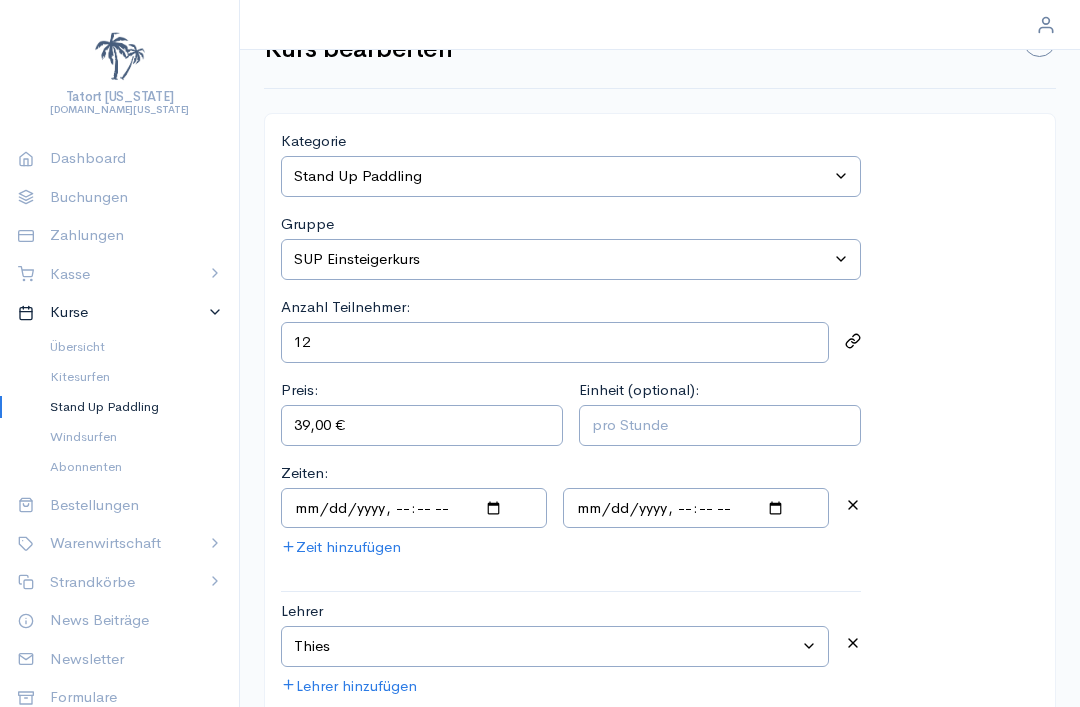scroll, scrollTop: 0, scrollLeft: 0, axis: both 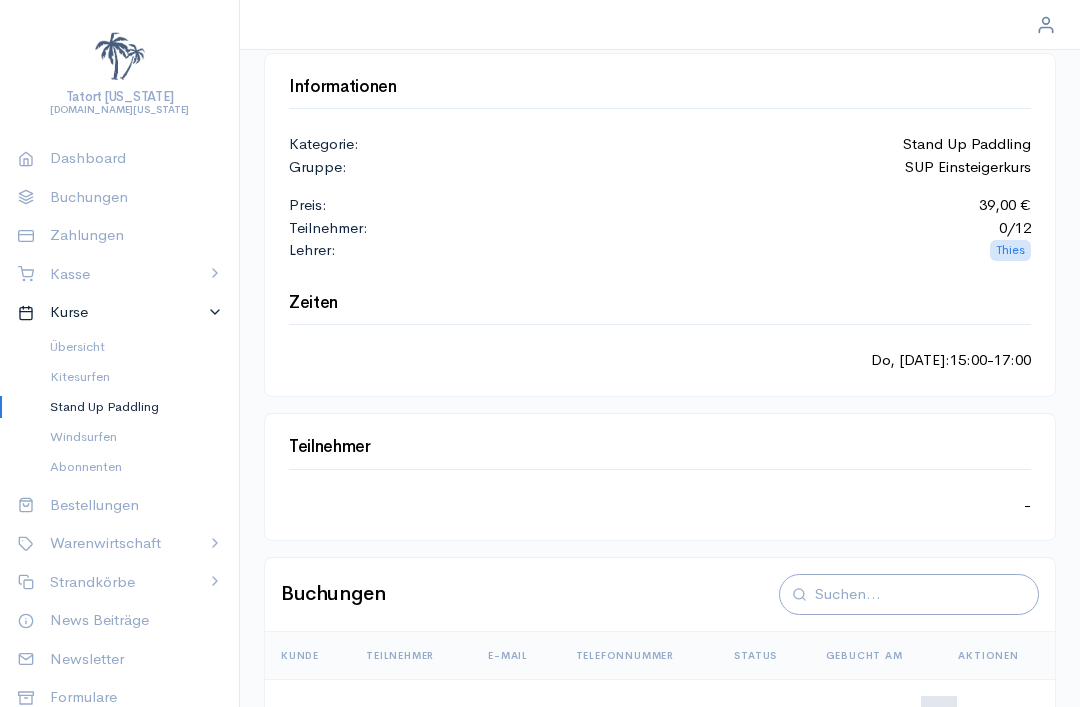 click on "-" at bounding box center (660, 505) 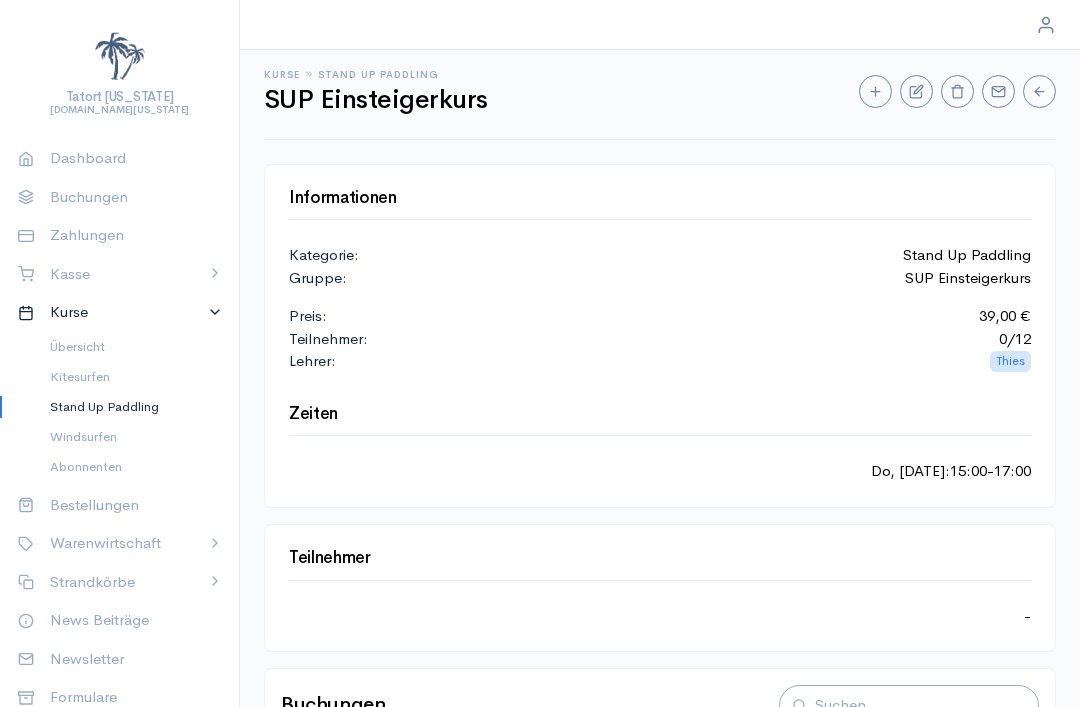 scroll, scrollTop: 0, scrollLeft: 0, axis: both 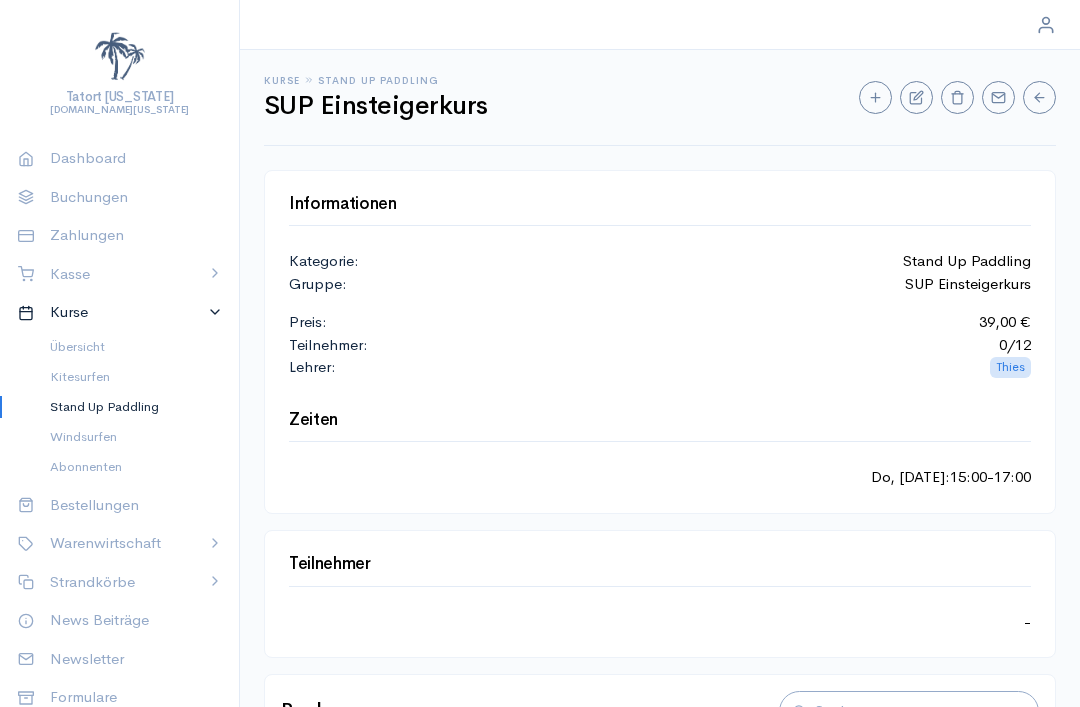 click on "Tatort [US_STATE] [DOMAIN_NAME][US_STATE] Dashboard Buchungen Zahlungen Kasse Verkaufen Belege Berichte Betriebsstätten Kassenübersicht Einstellungen Kurse Übersicht Kitesurfen Stand Up Paddling  Windsurfen Abonnenten Bestellungen Warenwirtschaft Lager Produkte Strandkörbe Übersicht Saisonkörbe Tageskörbe News Beiträge Newsletter Formulare FAQ E-Mail Accounts Protokoll SMS Protokoll Vorlagen Strandkörbe Kurse Online-Shop Newsletters Einstellungen Version  0.112.7 ©  2025  B4online GmbH Kurse     Stand Up Paddling  SUP Einsteigerkurs Informationen Kategorie: Stand Up Paddling  Gruppe: SUP Einsteigerkurs Preis: 39,00 €   Teilnehmer: 0  /  12 [PERSON_NAME]: [PERSON_NAME] Zeiten Do, [DATE] :  15:00  -  17:00 Teilnehmer - Buchungen [PERSON_NAME] Teilnehmer E-Mail Telefonnummer Status Gebucht am Aktionen Zurück 1 Nächste" at bounding box center [540, 353] 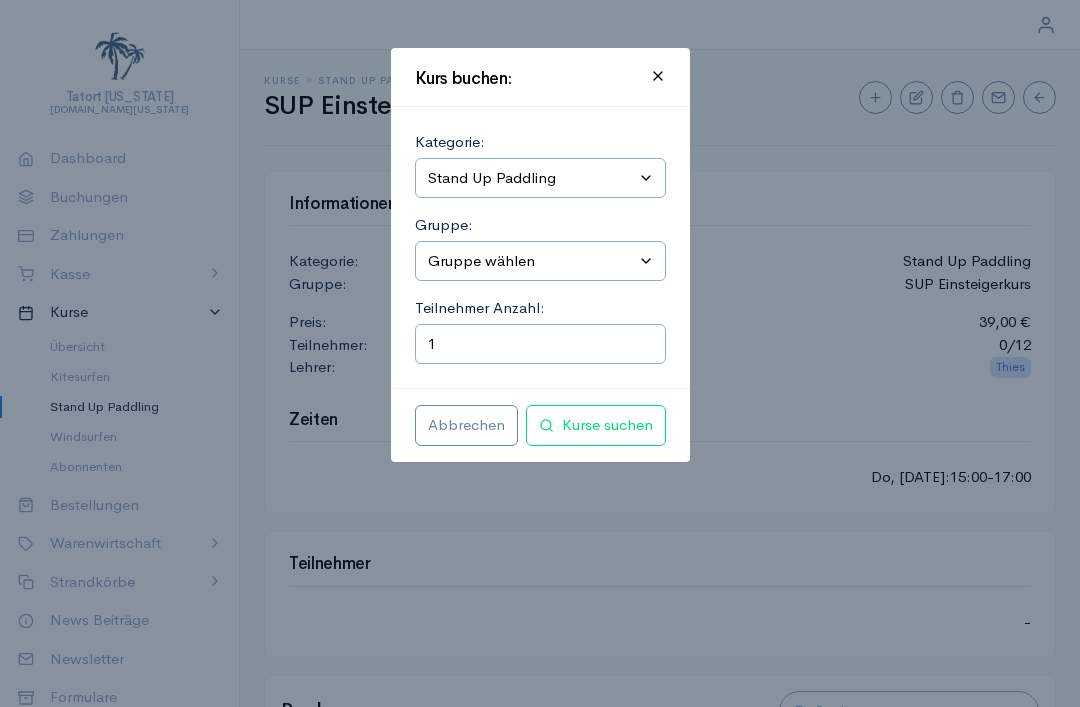 select on "1" 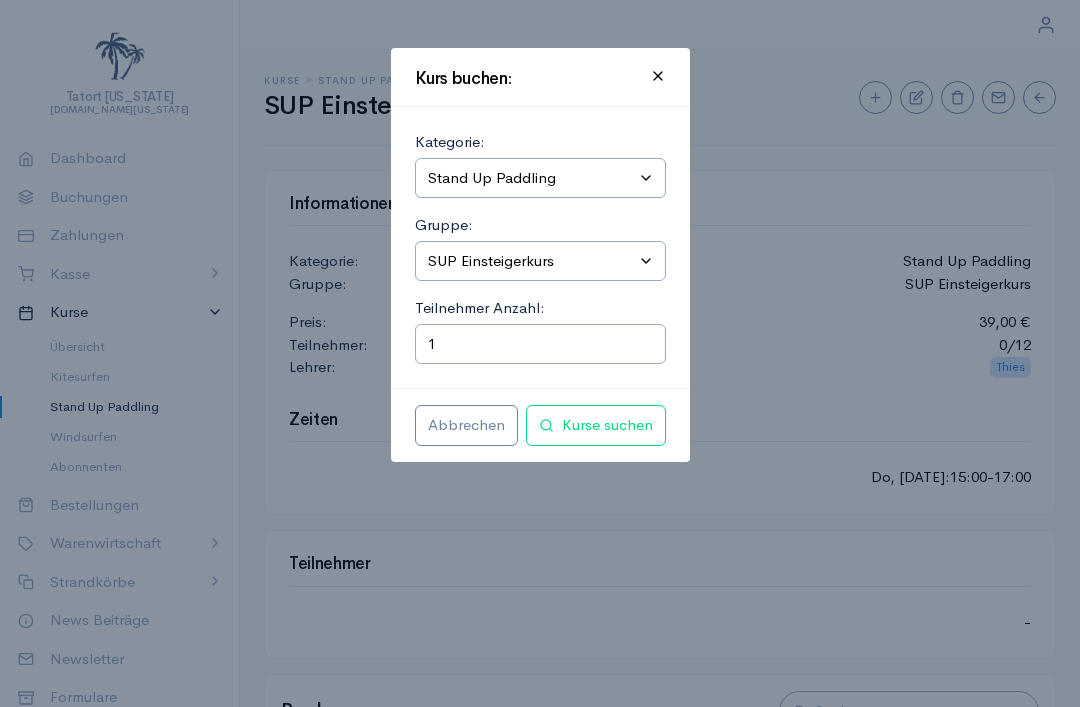 click on "Kurse suchen" at bounding box center [596, 425] 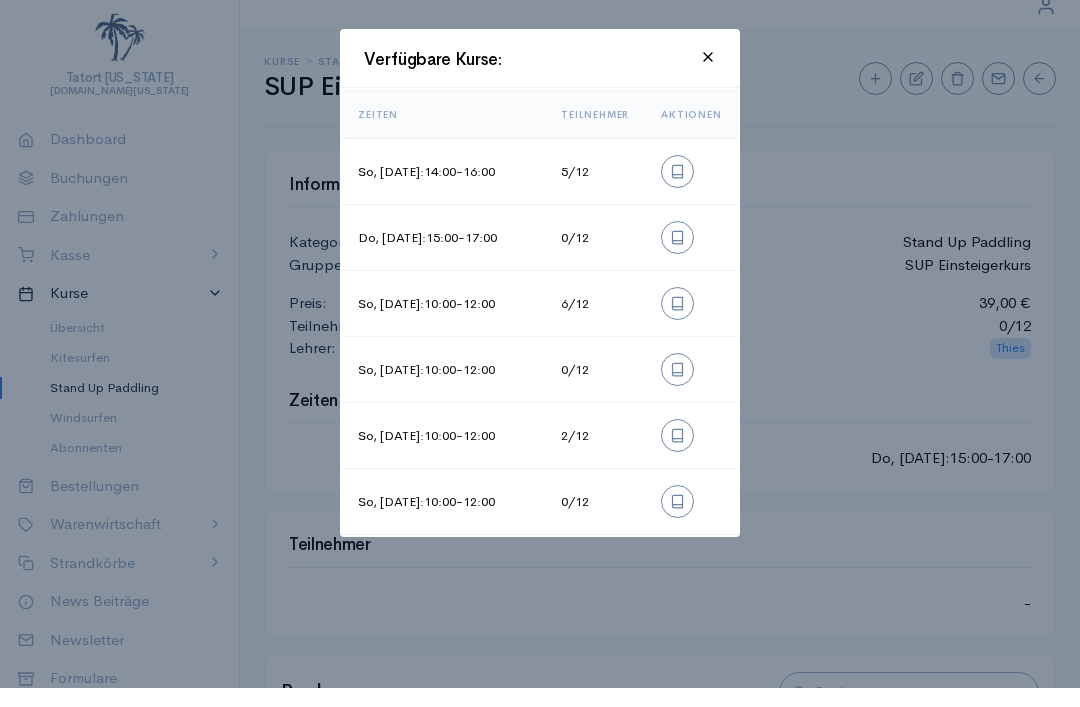 scroll, scrollTop: 19, scrollLeft: 0, axis: vertical 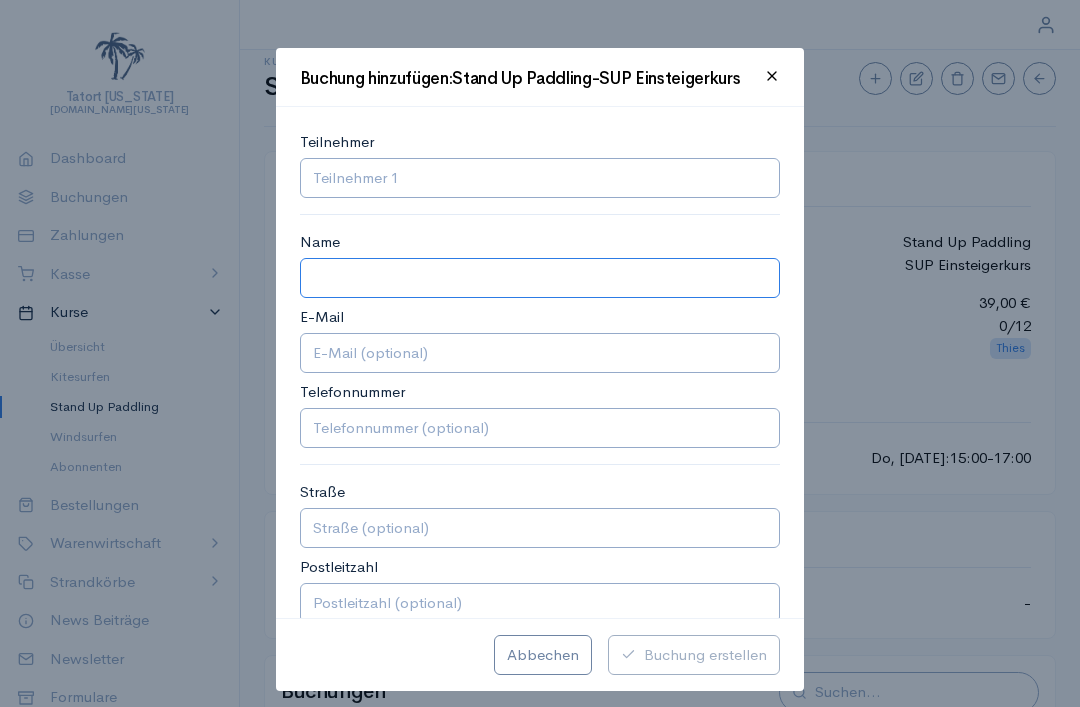 click on "Name" at bounding box center [540, 278] 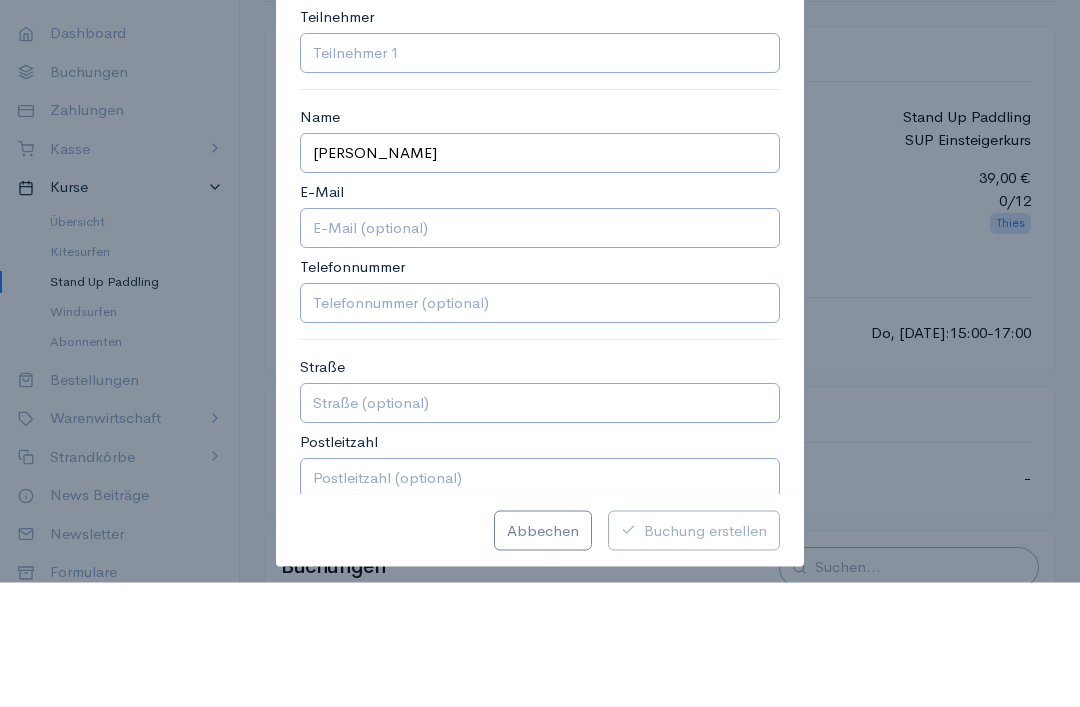 scroll, scrollTop: 144, scrollLeft: 0, axis: vertical 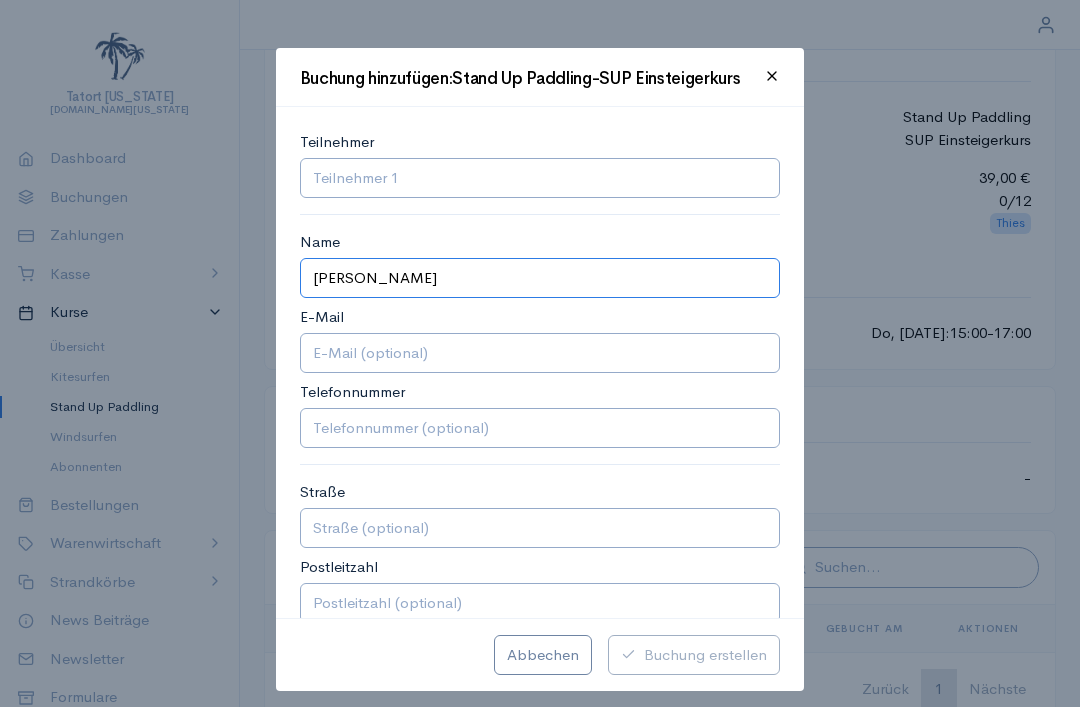 type on "[PERSON_NAME]" 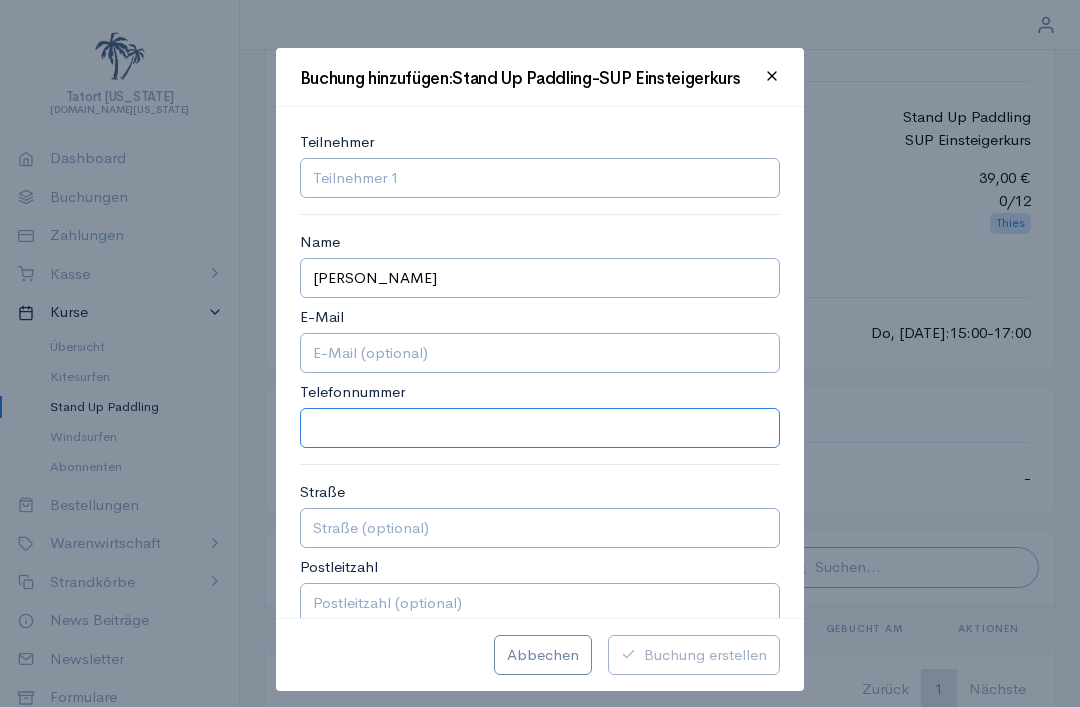 click on "Telefonnummer" at bounding box center [540, 428] 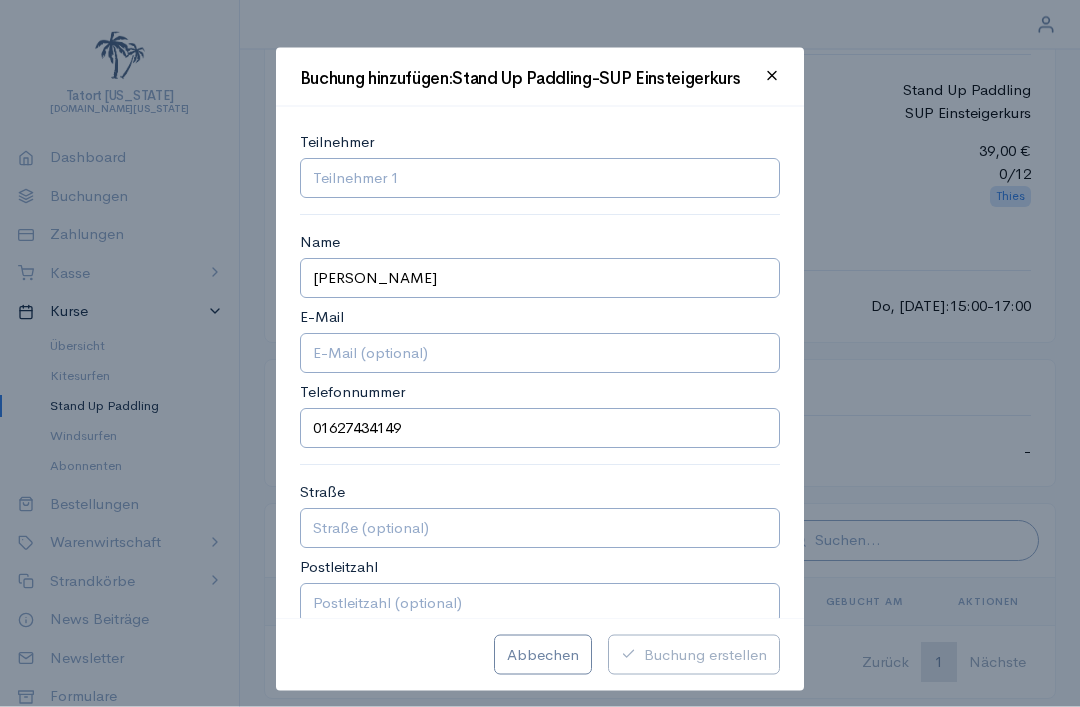 scroll, scrollTop: 171, scrollLeft: 0, axis: vertical 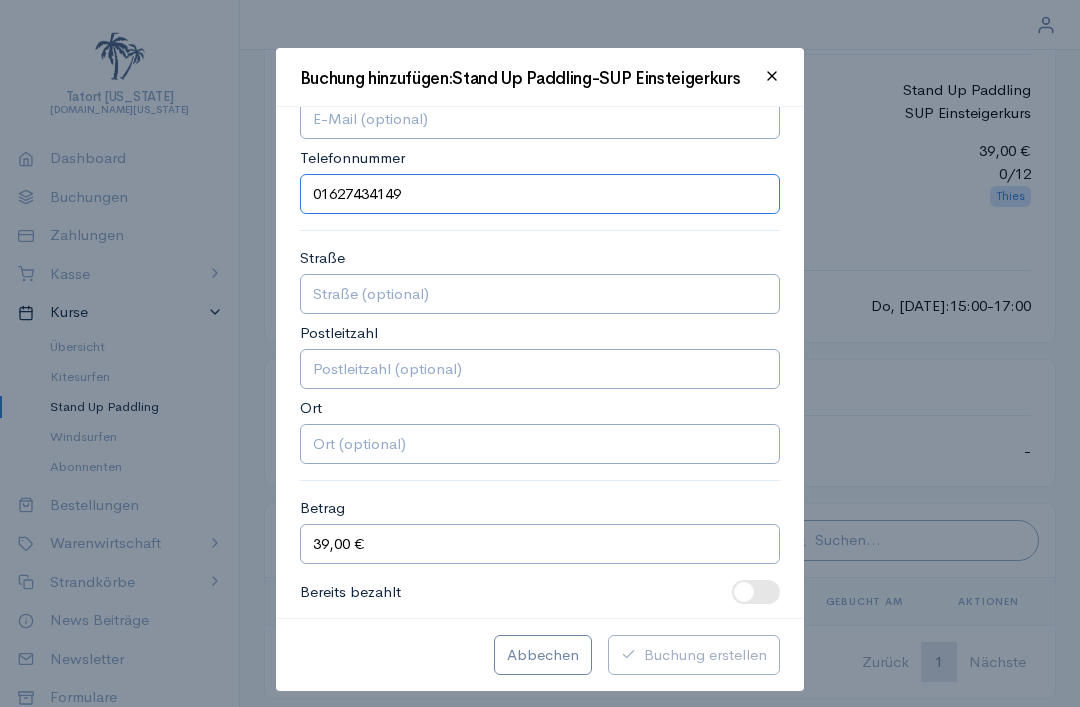 type on "01627434149" 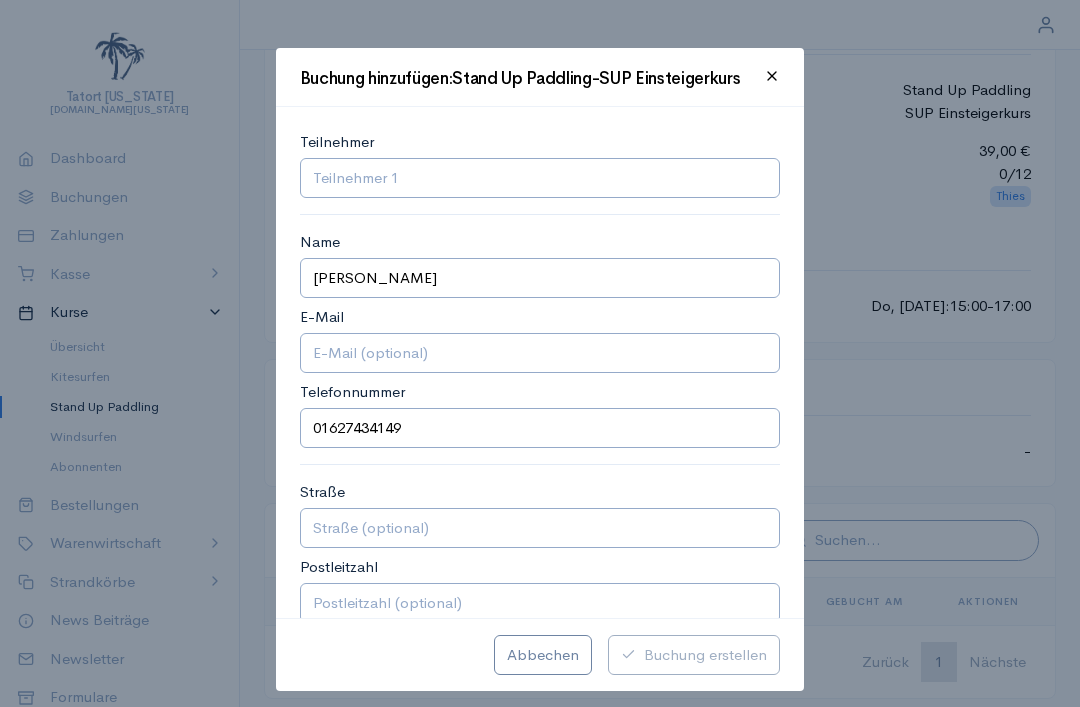 scroll, scrollTop: 0, scrollLeft: 0, axis: both 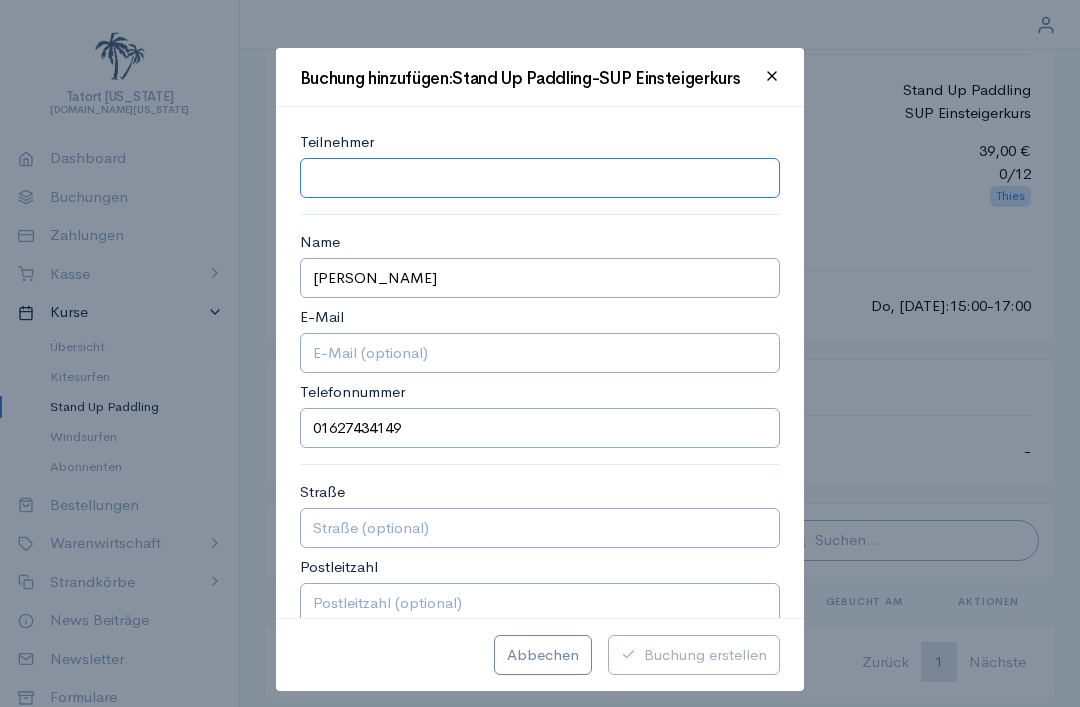click at bounding box center [540, 178] 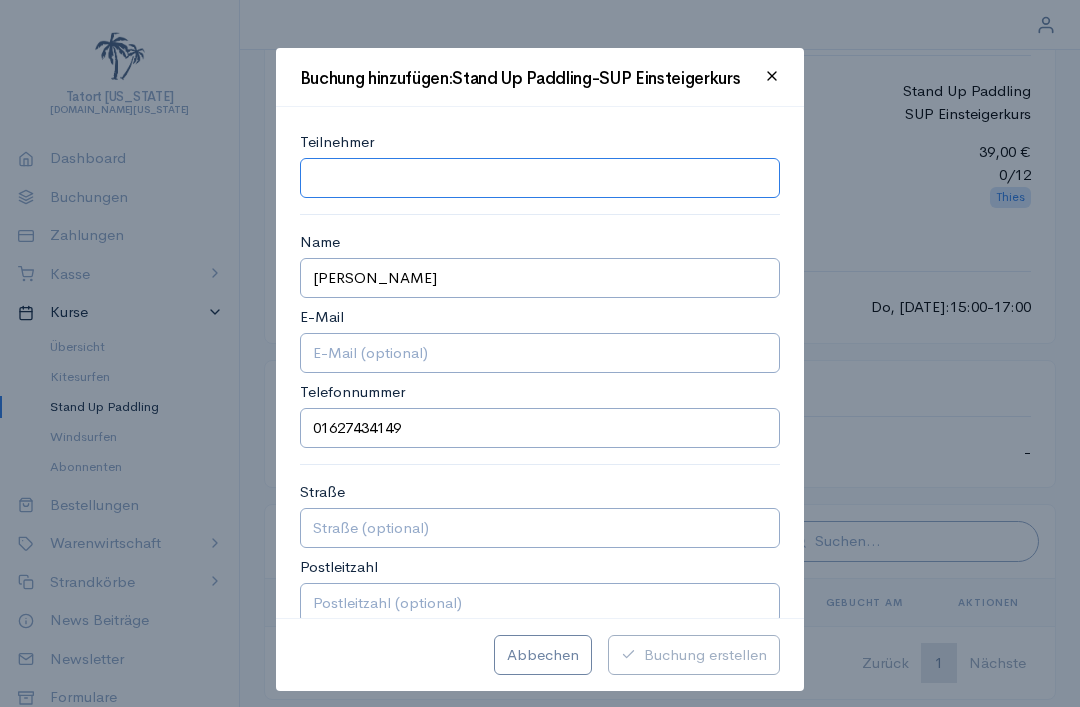 type on "1" 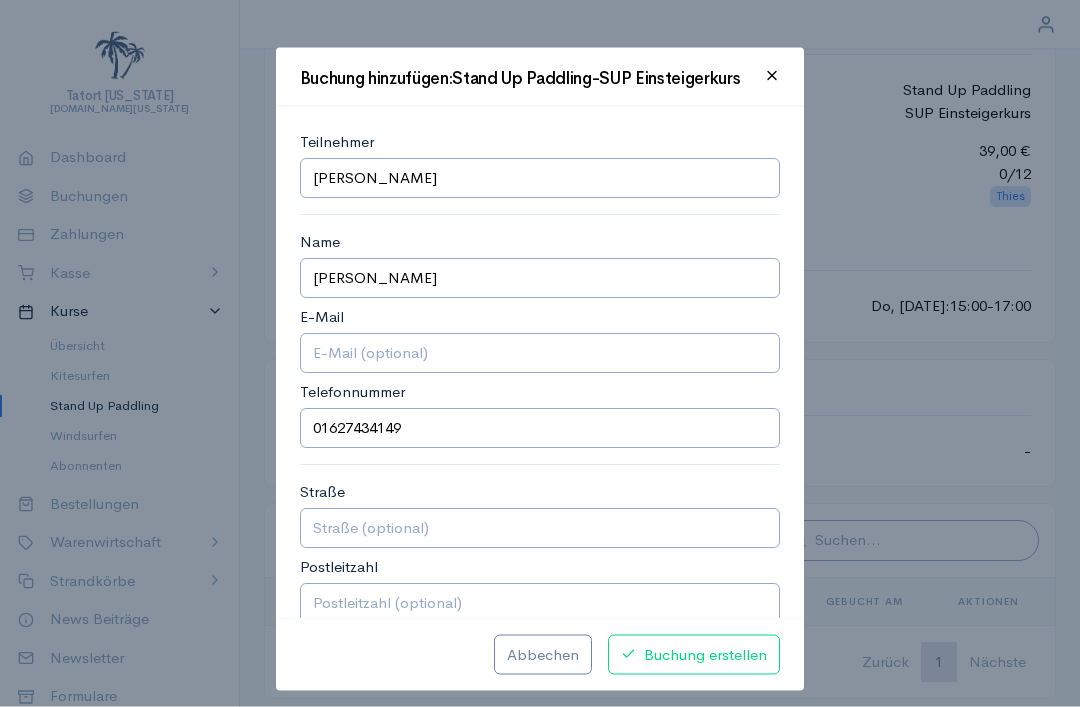 scroll, scrollTop: 171, scrollLeft: 0, axis: vertical 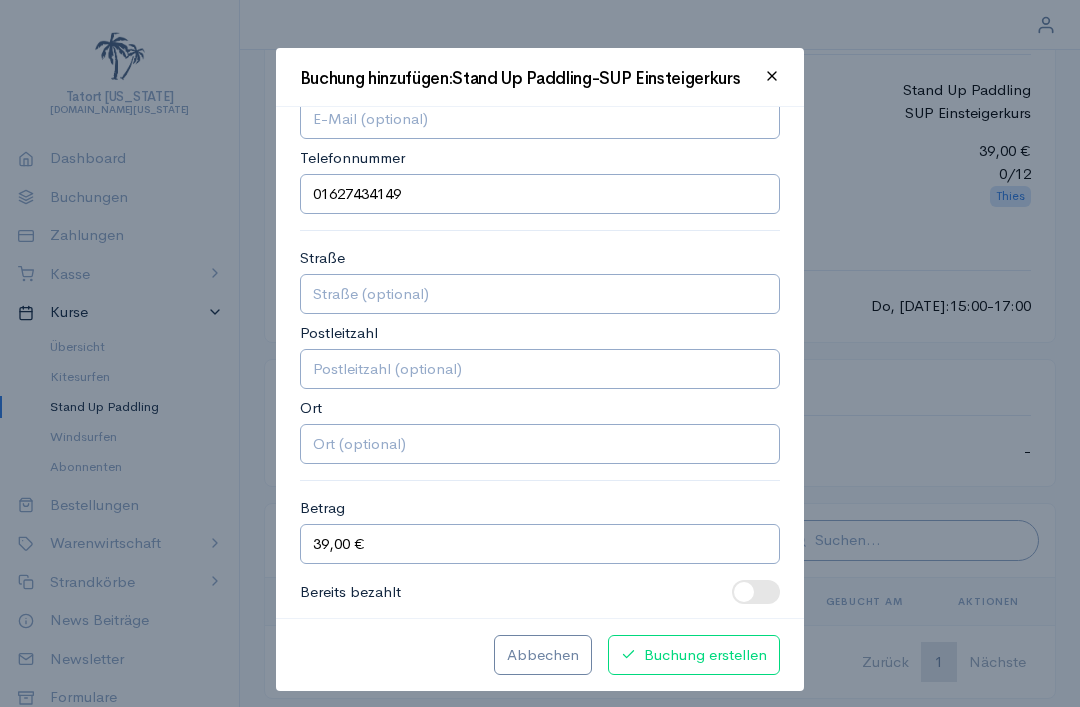 type on "[PERSON_NAME]" 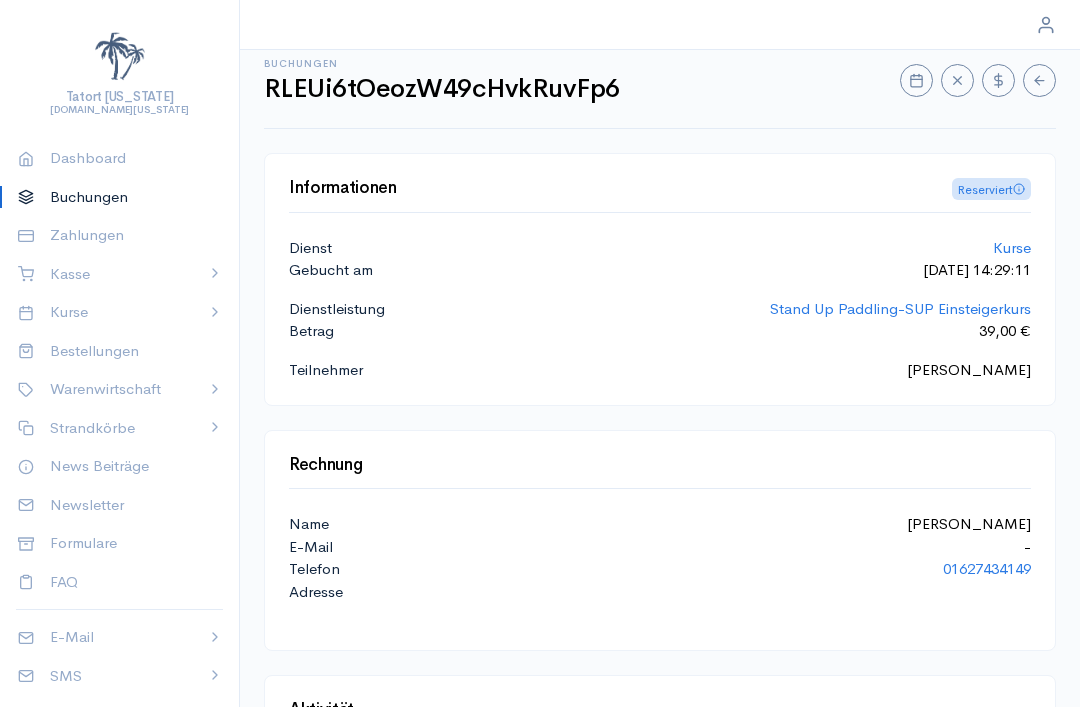 scroll, scrollTop: 0, scrollLeft: 0, axis: both 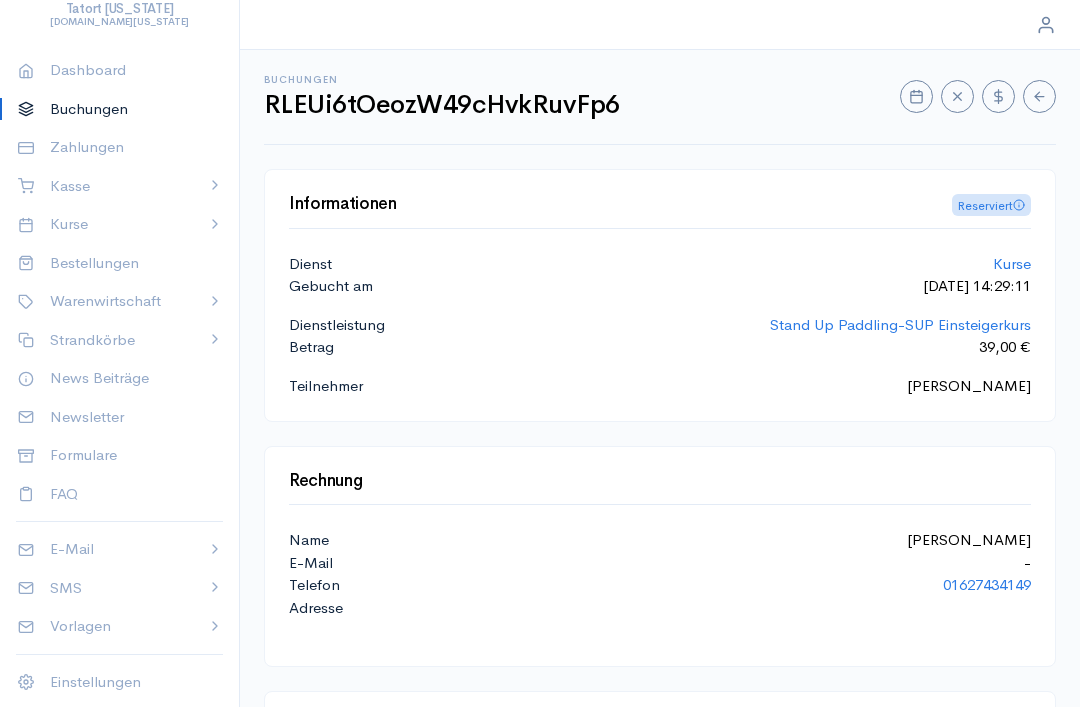 click on "Kurse" at bounding box center (120, 224) 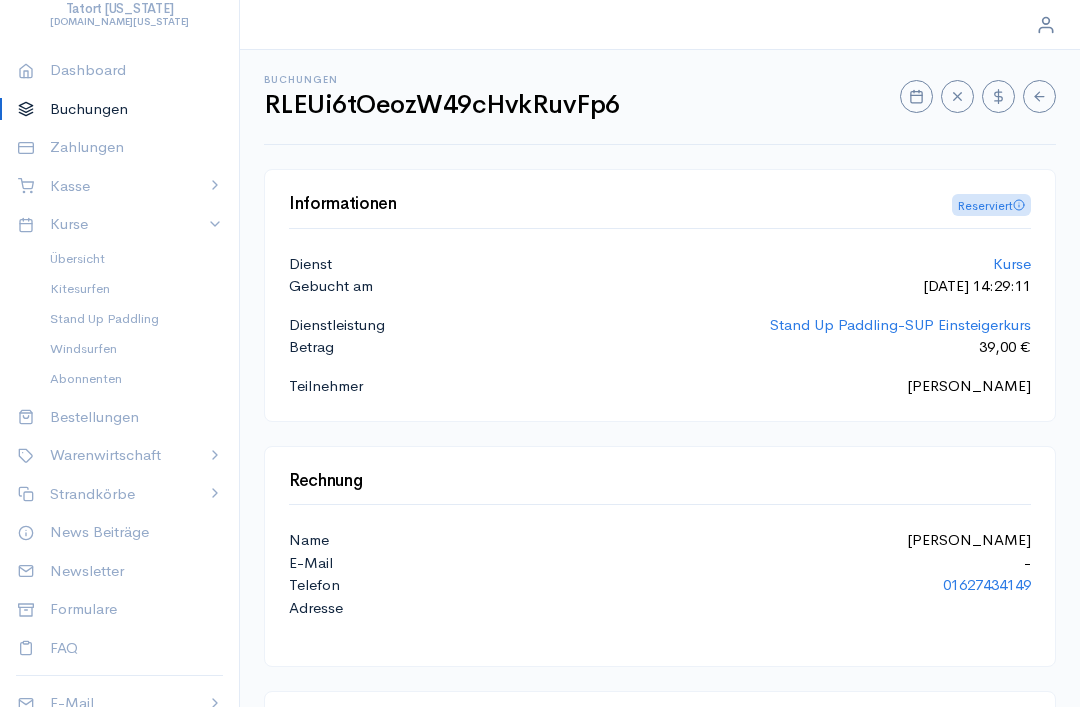 click on "Windsurfen" at bounding box center [128, 349] 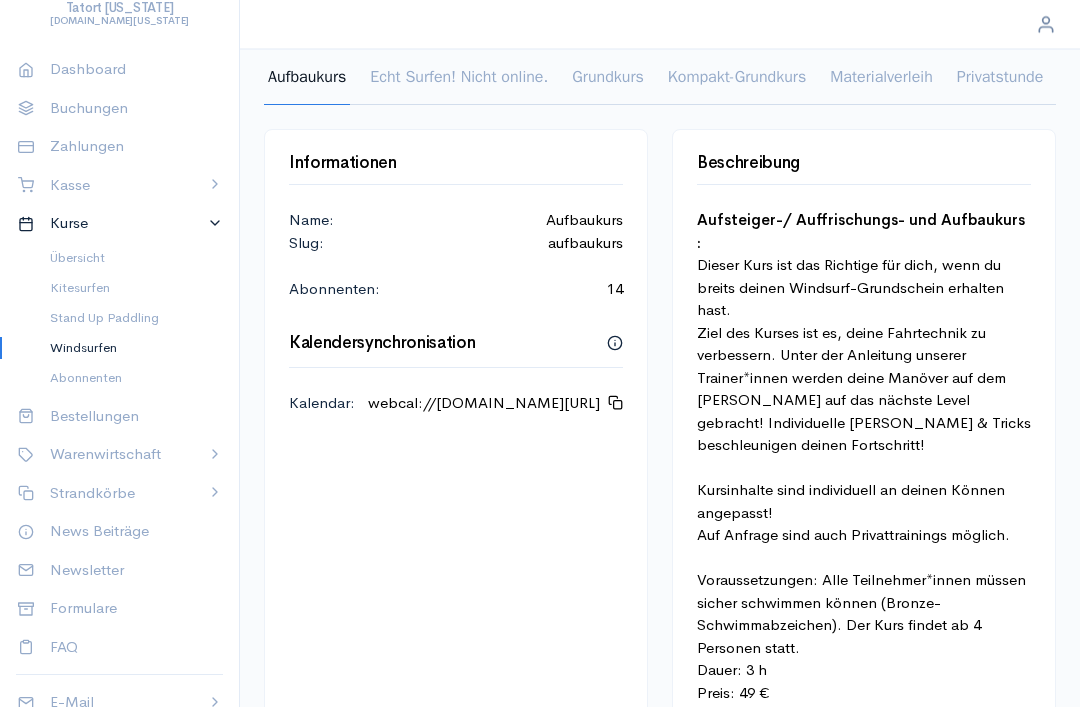 scroll, scrollTop: 0, scrollLeft: 0, axis: both 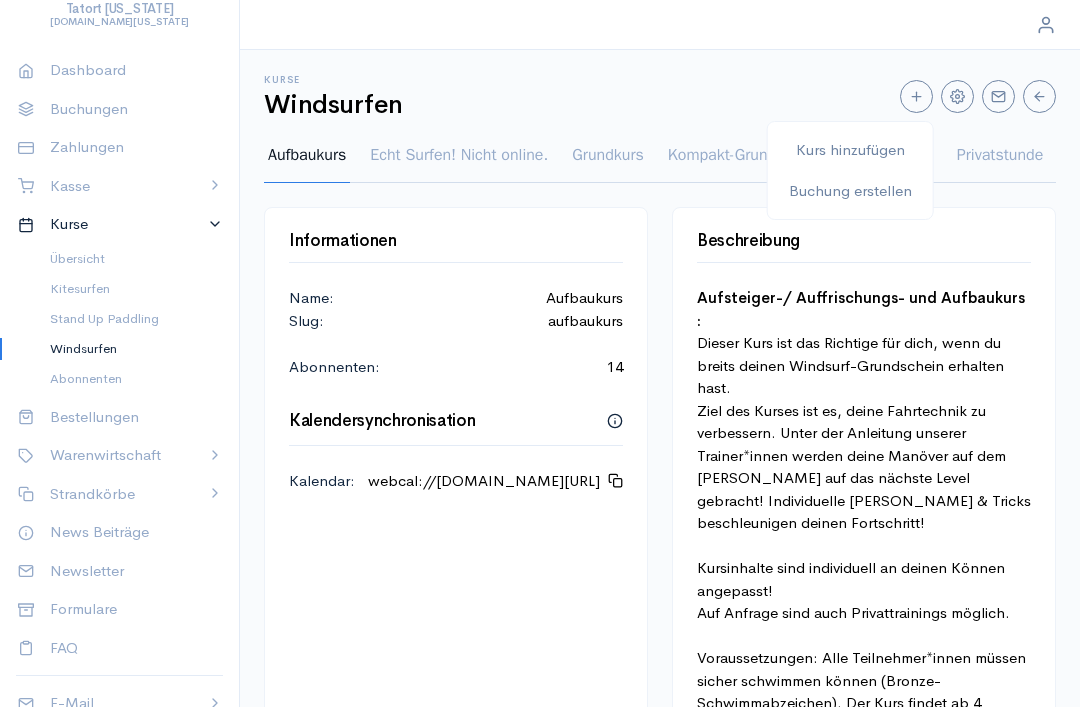 click on "Kurs hinzufügen" at bounding box center [850, 150] 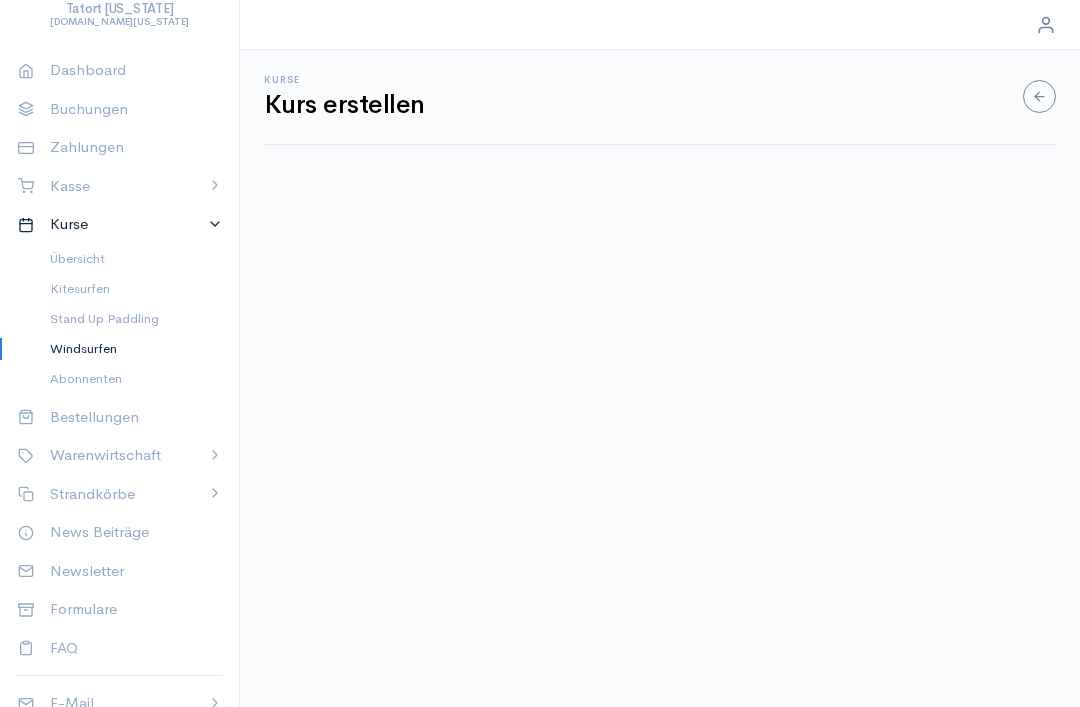 select on "2" 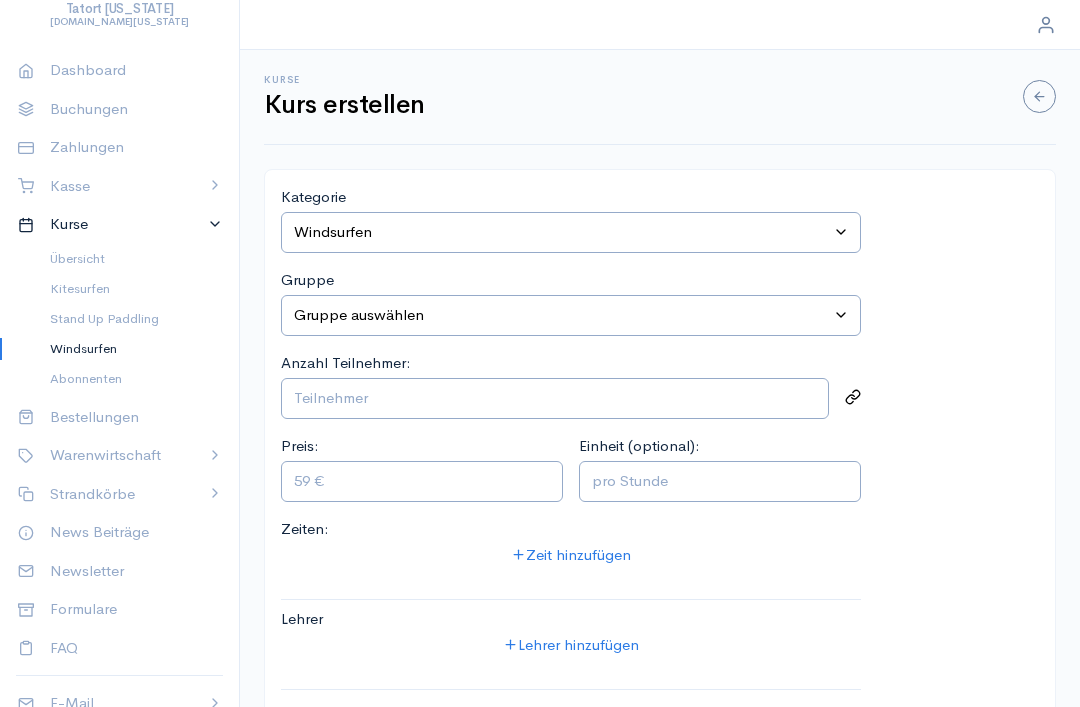 select on "3" 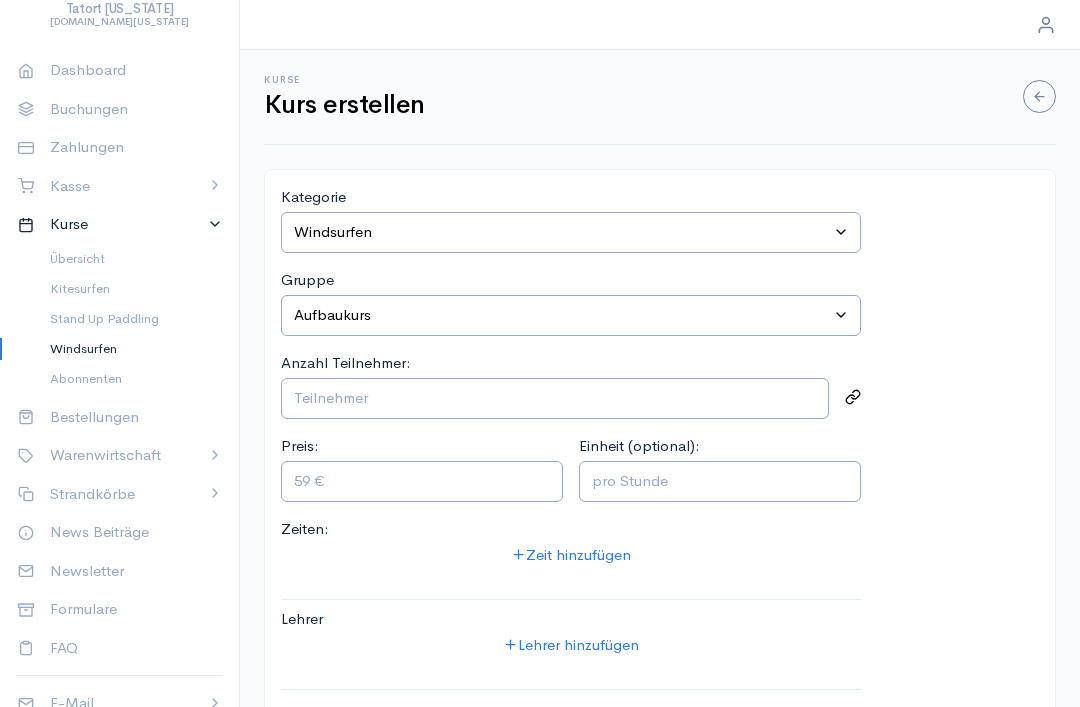 click on "Kategorie auswählen Kitesurfen Stand Up Paddling  Windsurfen" at bounding box center (571, 232) 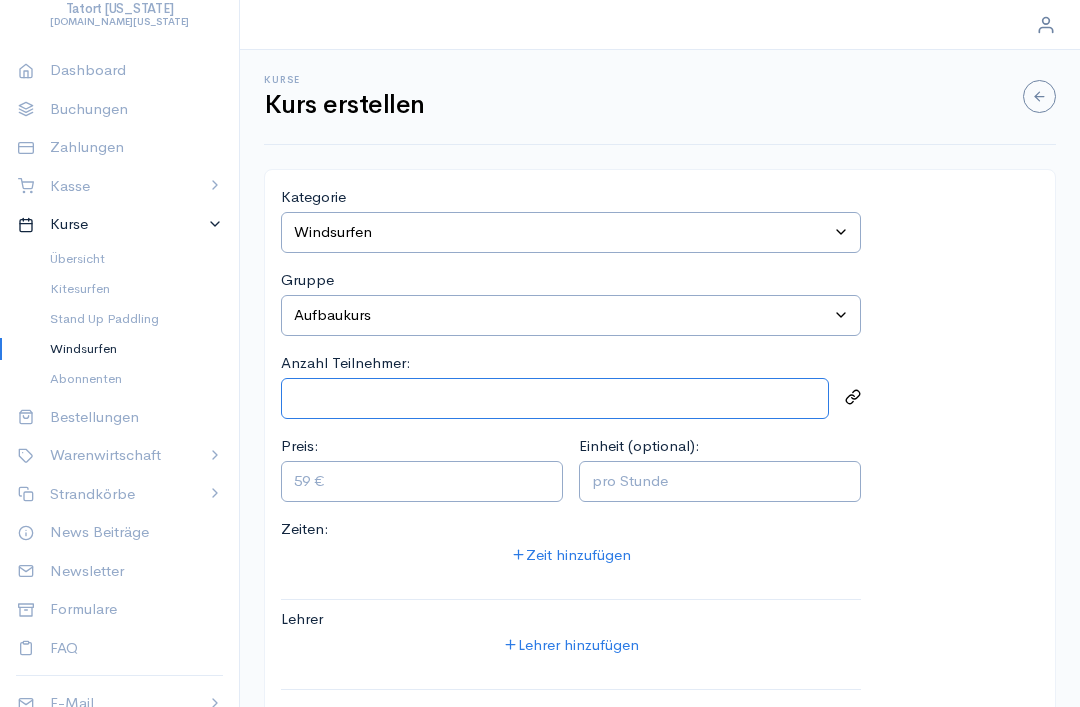 click on "Anzahl Teilnehmer:" at bounding box center [555, 398] 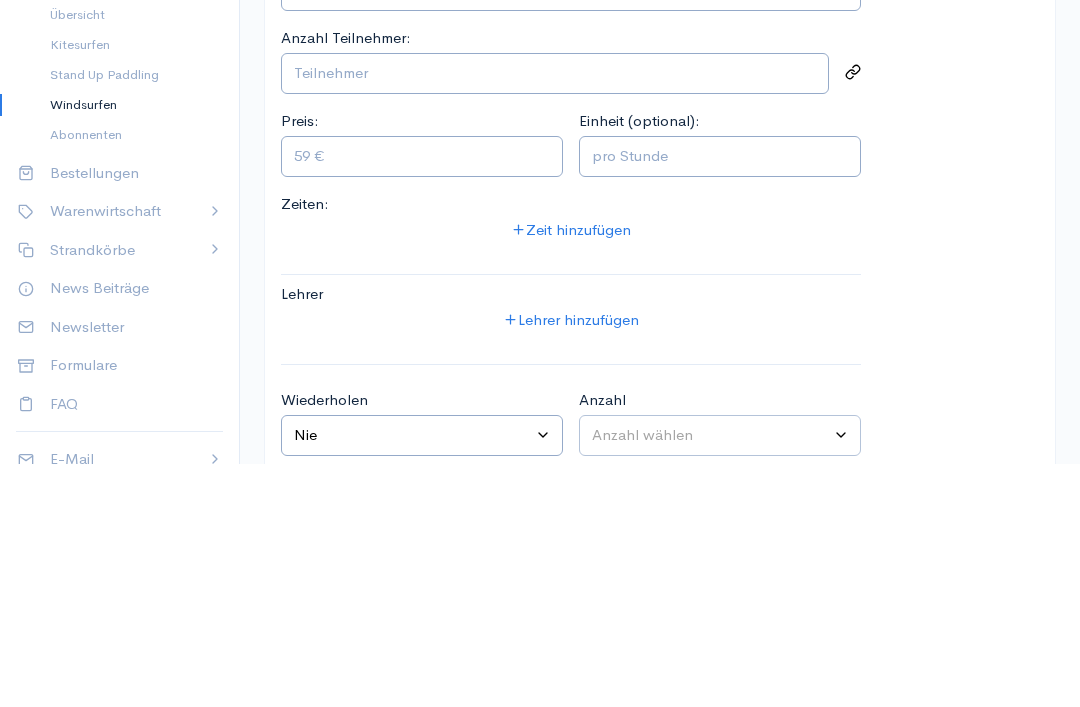 scroll, scrollTop: 64, scrollLeft: 0, axis: vertical 